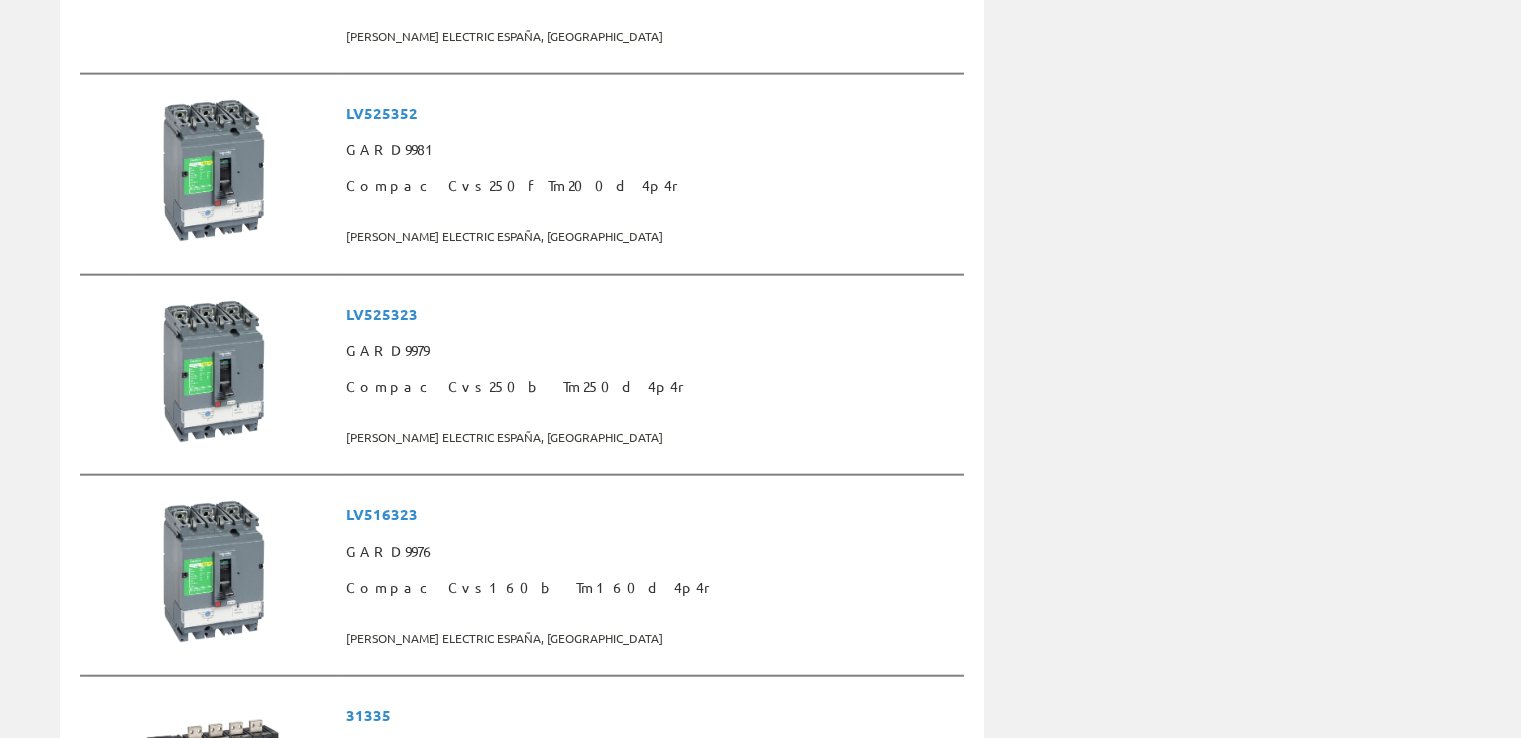 scroll, scrollTop: 5100, scrollLeft: 0, axis: vertical 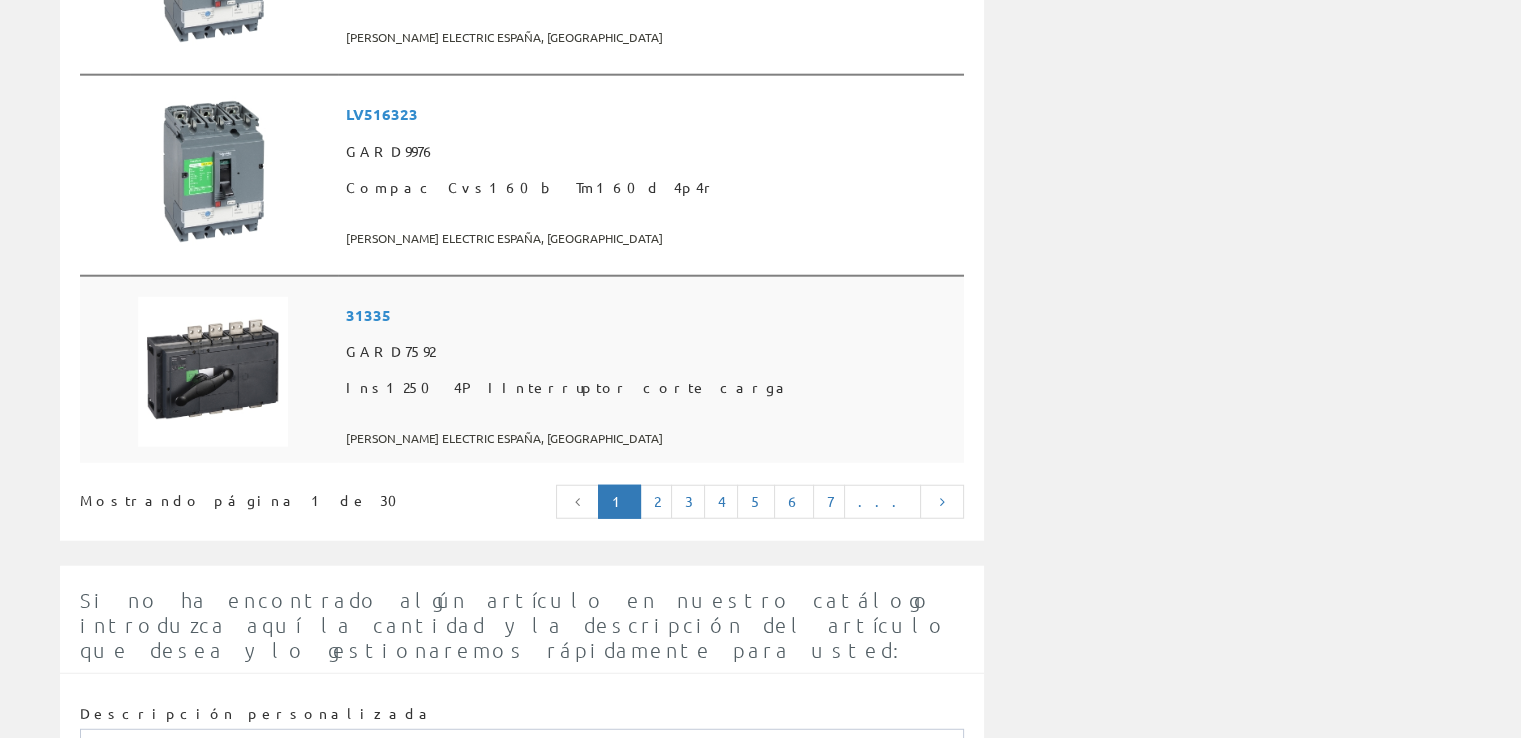 click on "GARD7592" at bounding box center [651, 352] 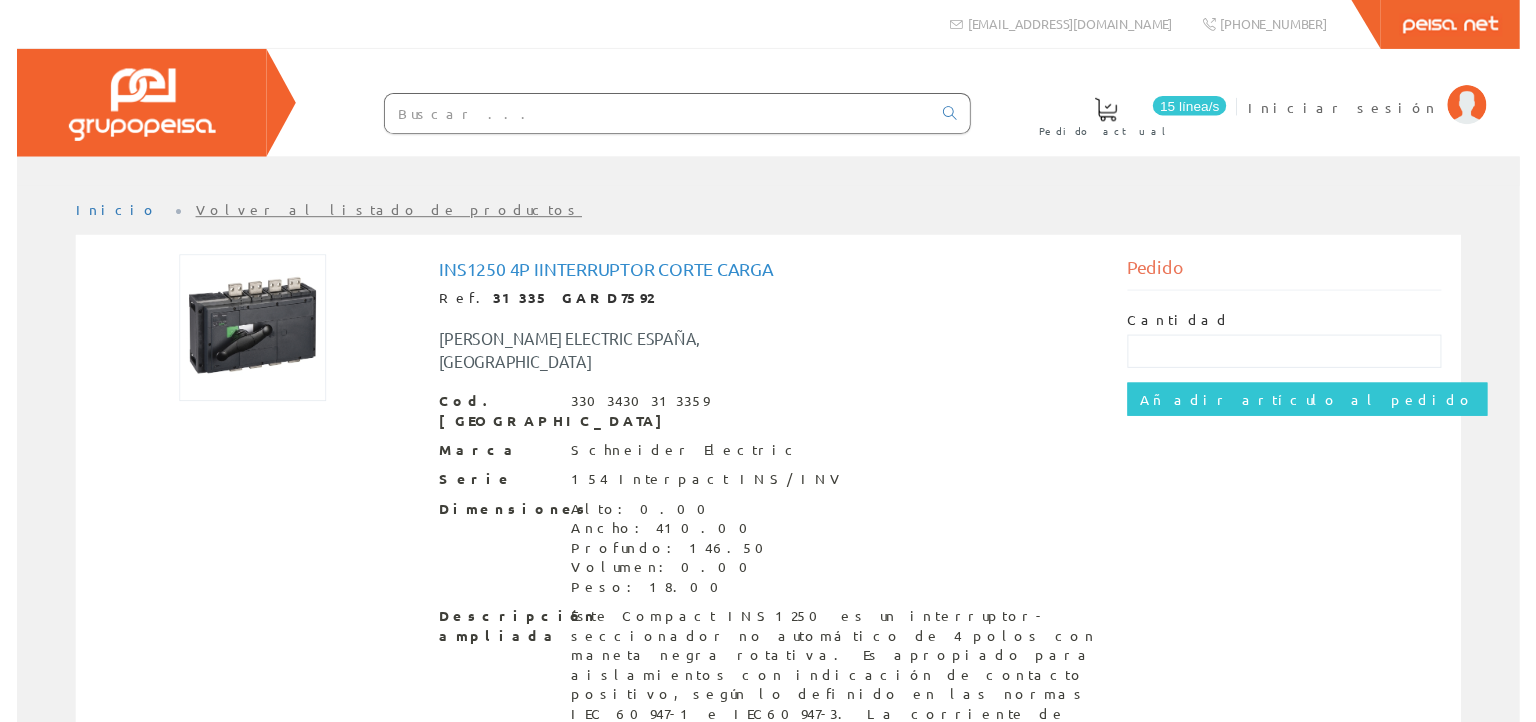 scroll, scrollTop: 0, scrollLeft: 0, axis: both 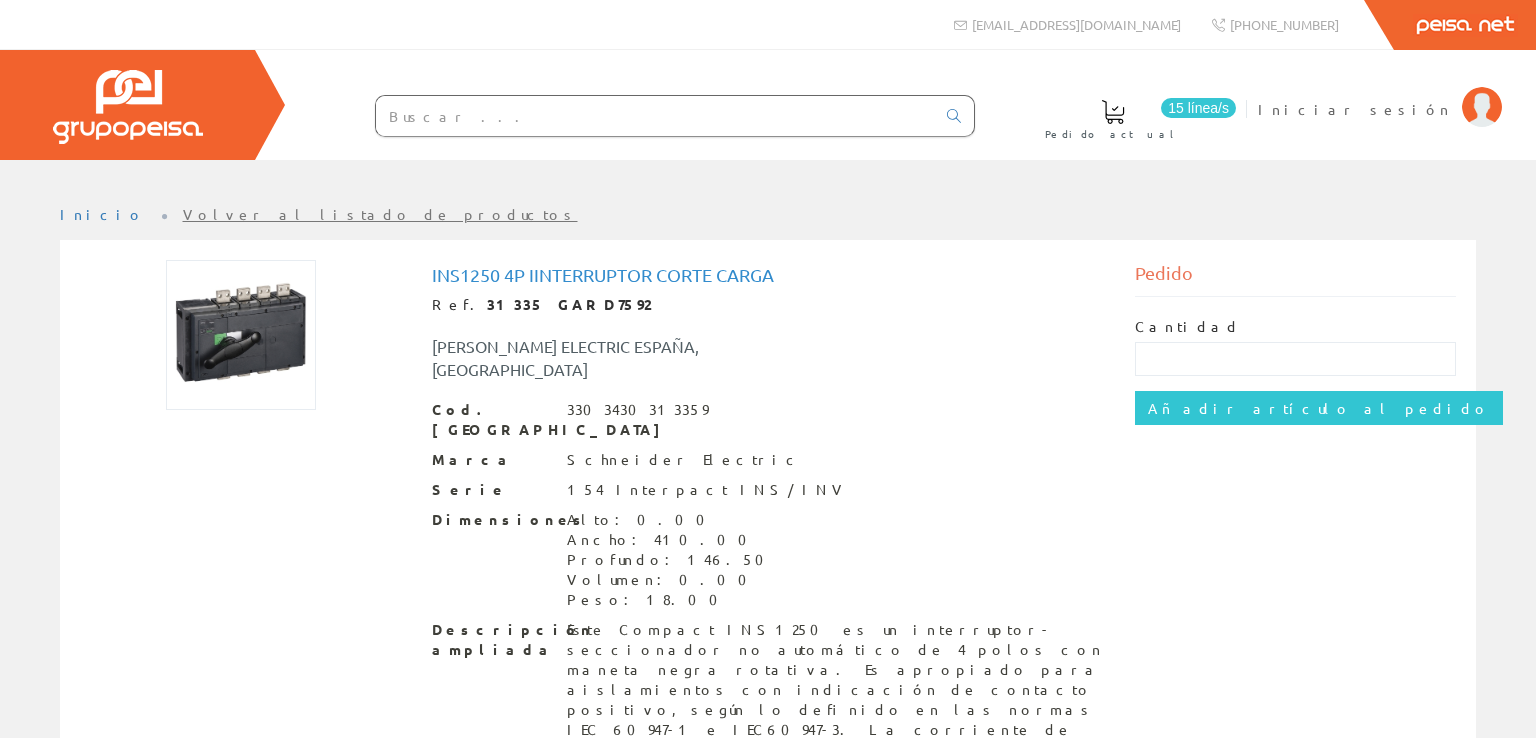 click at bounding box center [655, 116] 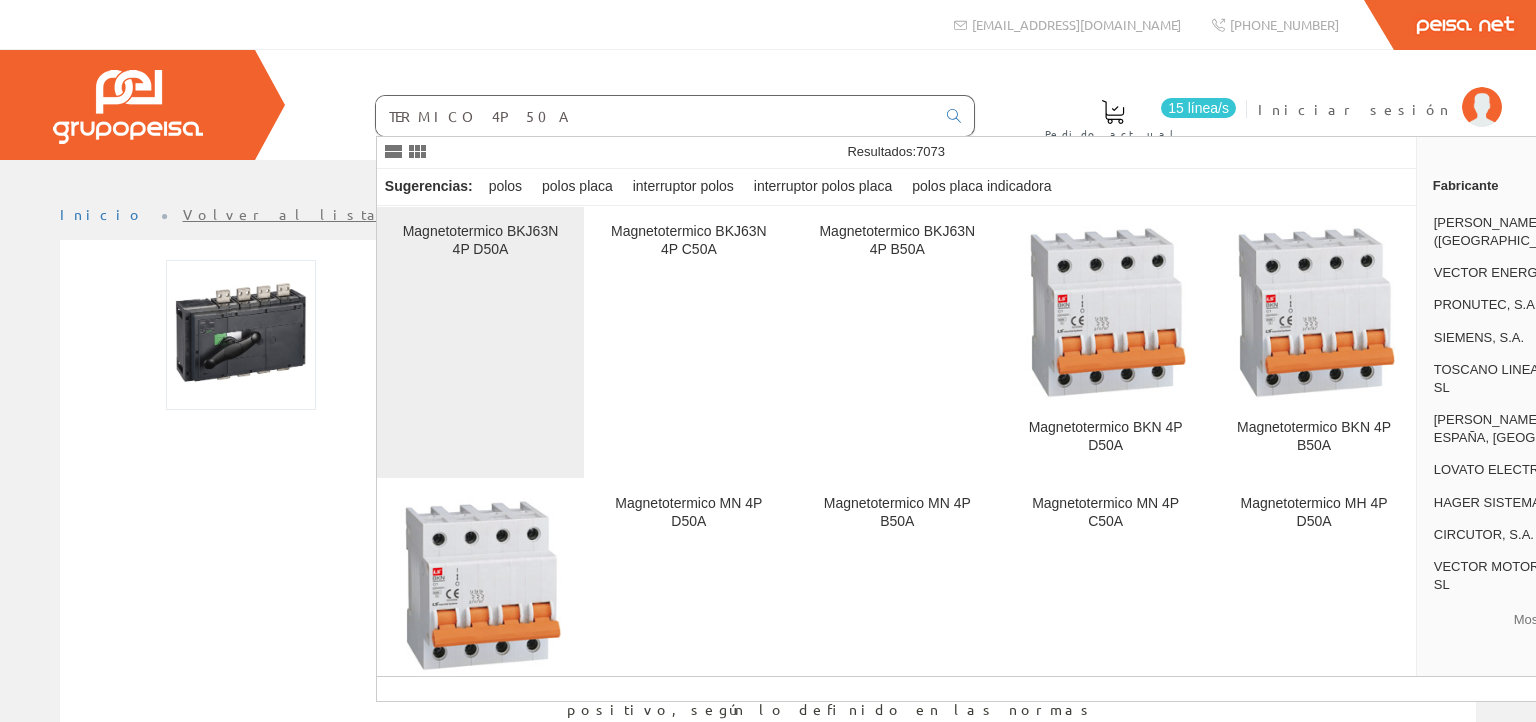 type on "TERMICO 4P 50A" 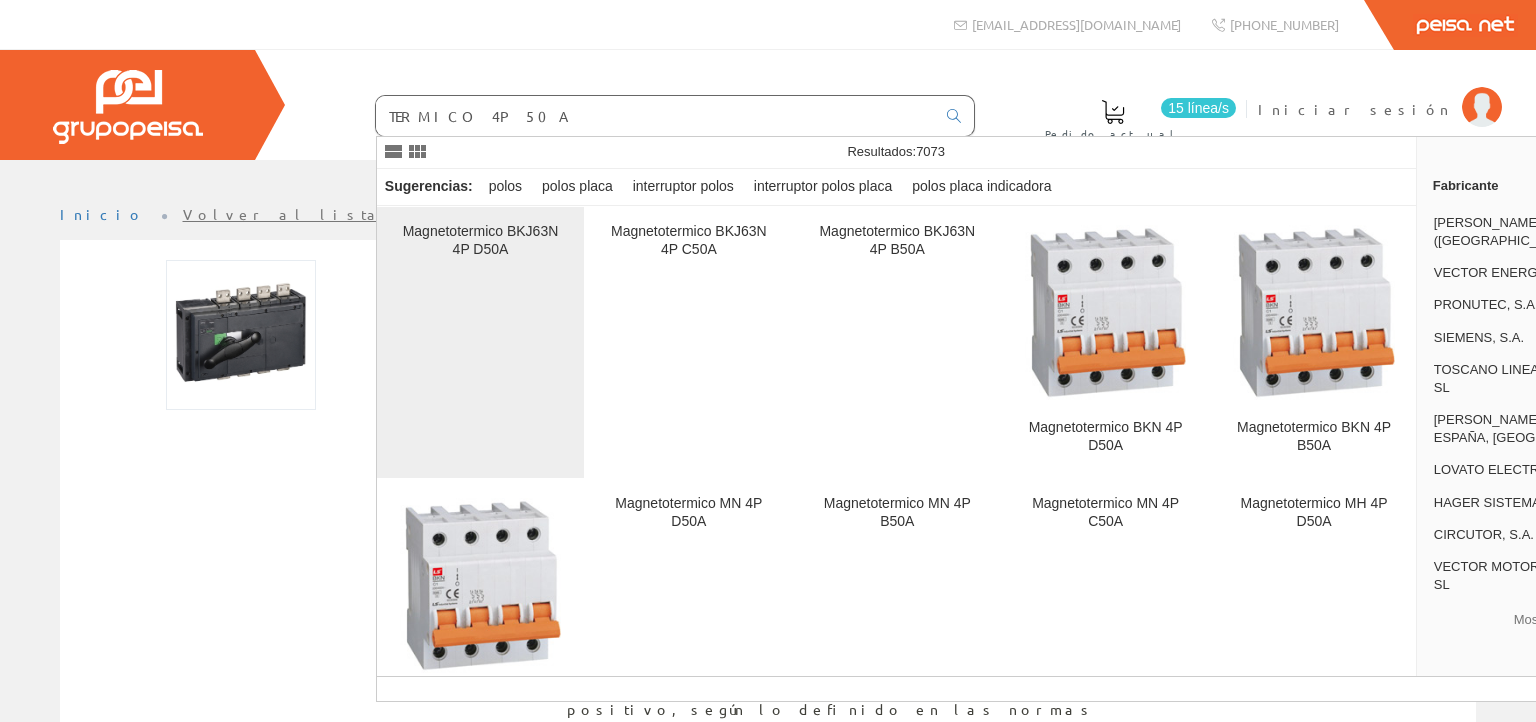 click on "Magnetotermico BKJ63N 4P D50A" at bounding box center (480, 342) 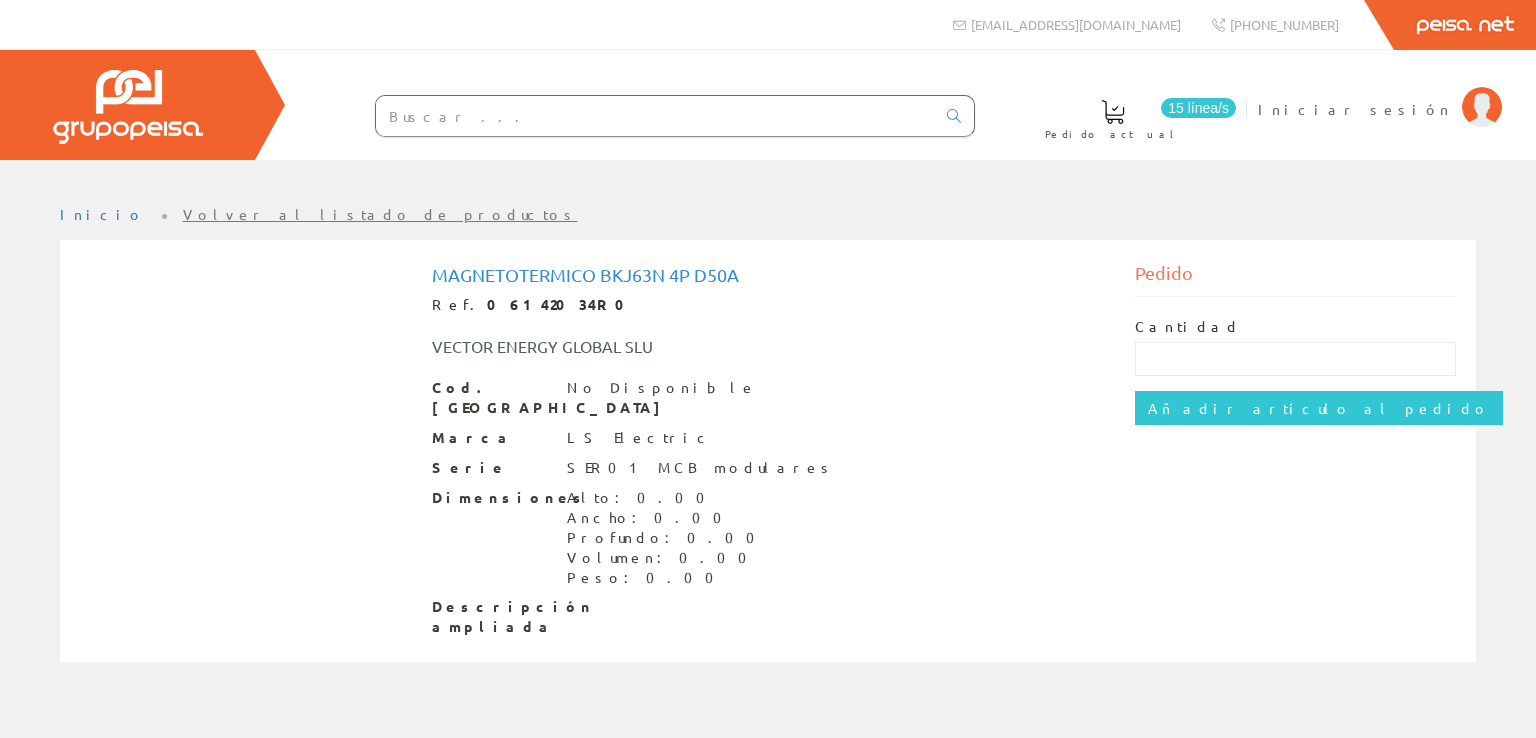 scroll, scrollTop: 0, scrollLeft: 0, axis: both 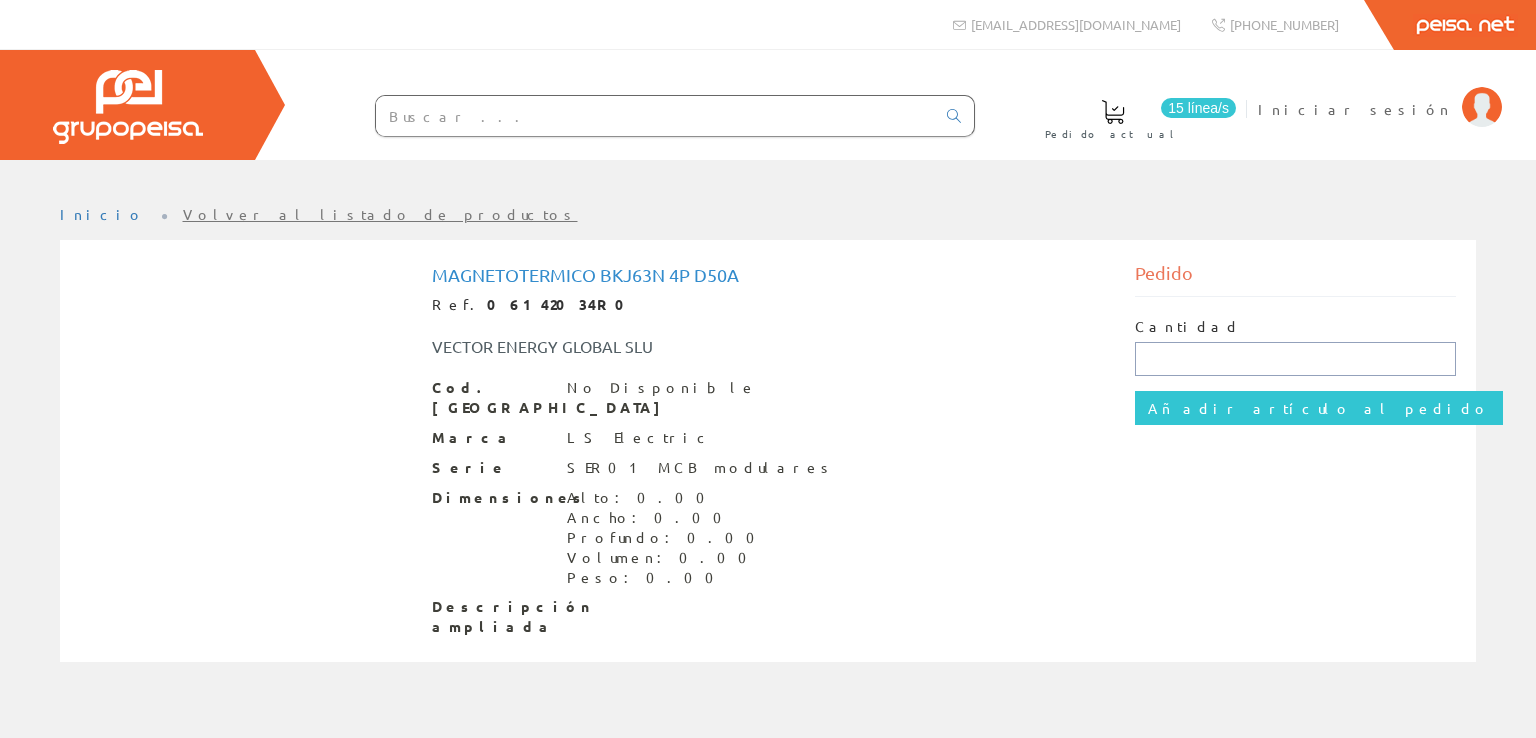 click at bounding box center [1296, 359] 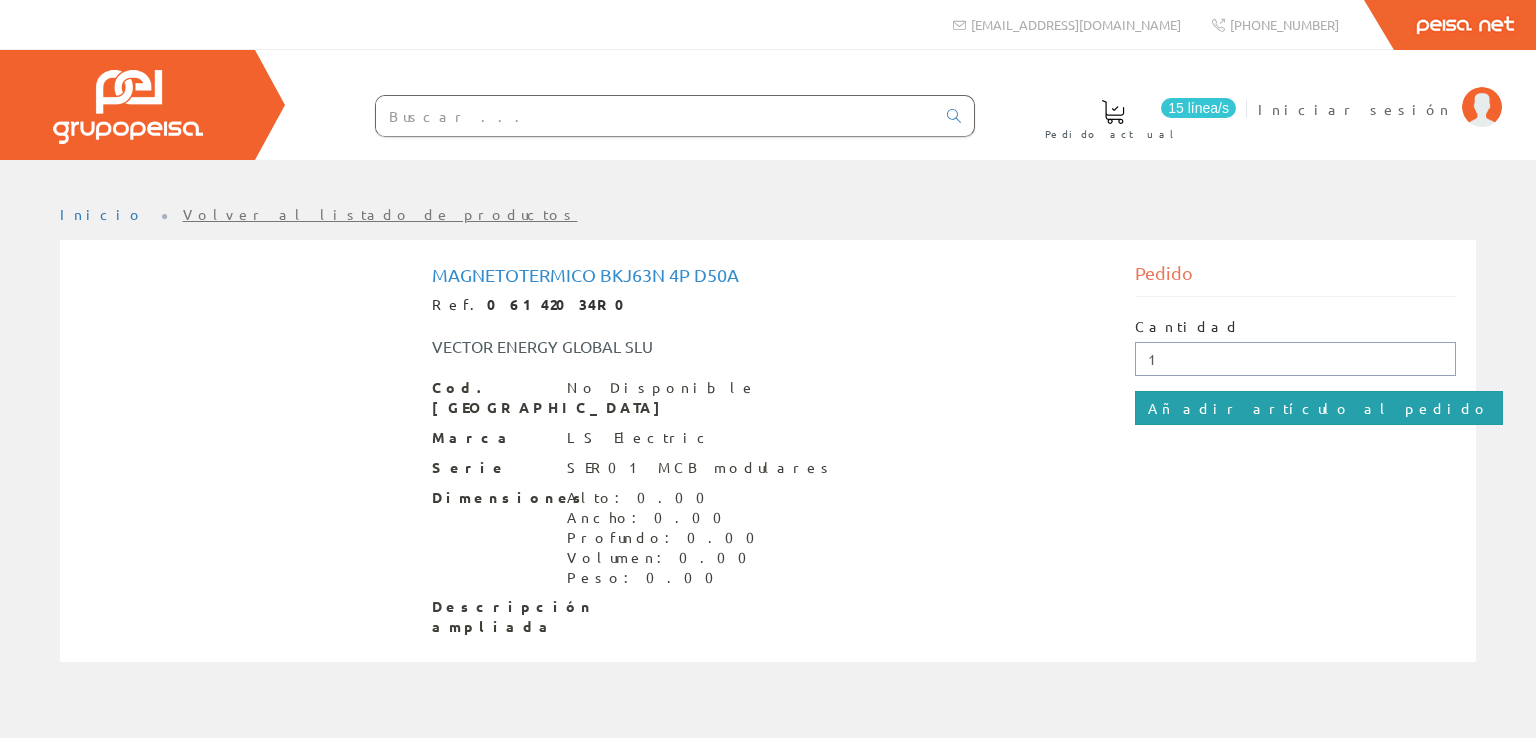 type on "1" 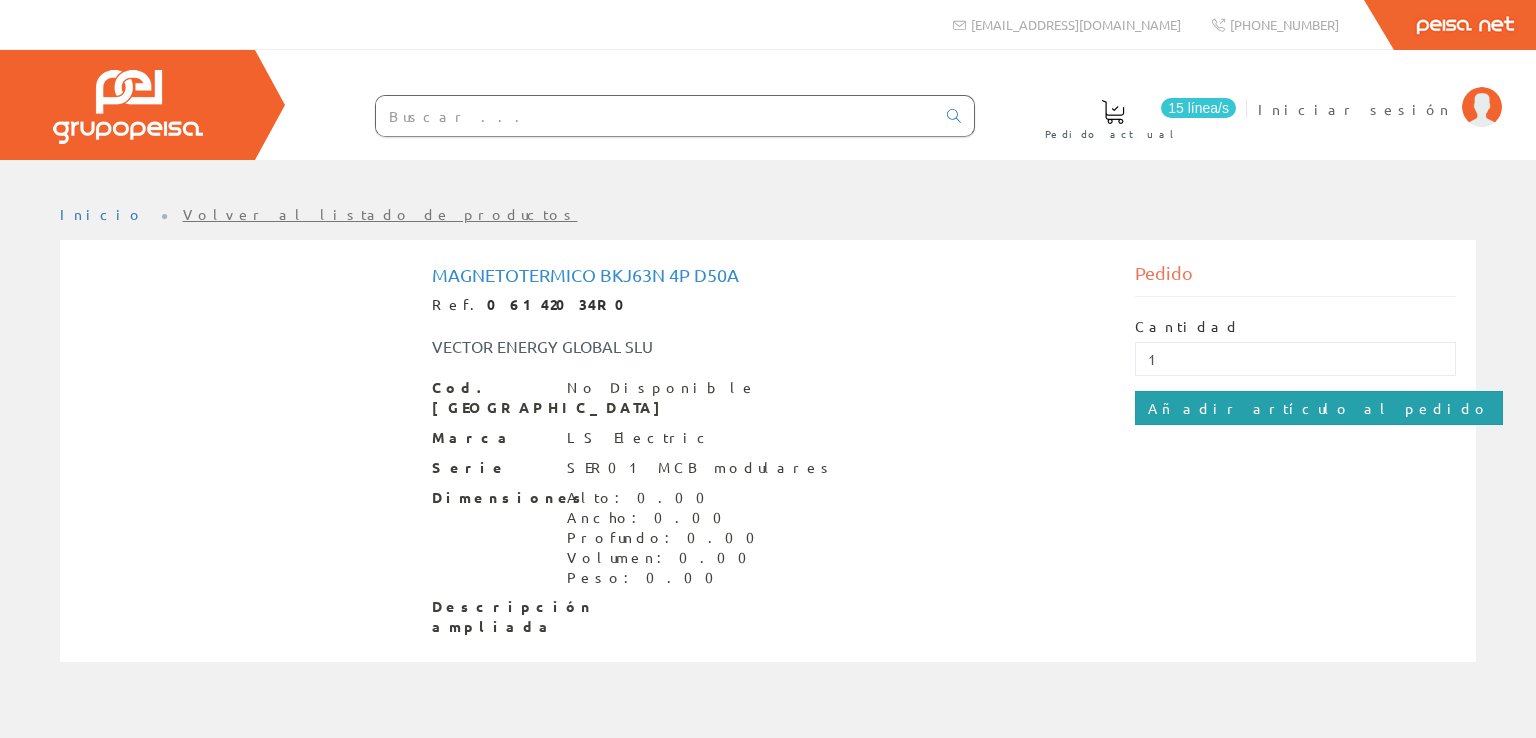 click on "Añadir artículo al pedido" at bounding box center [1319, 408] 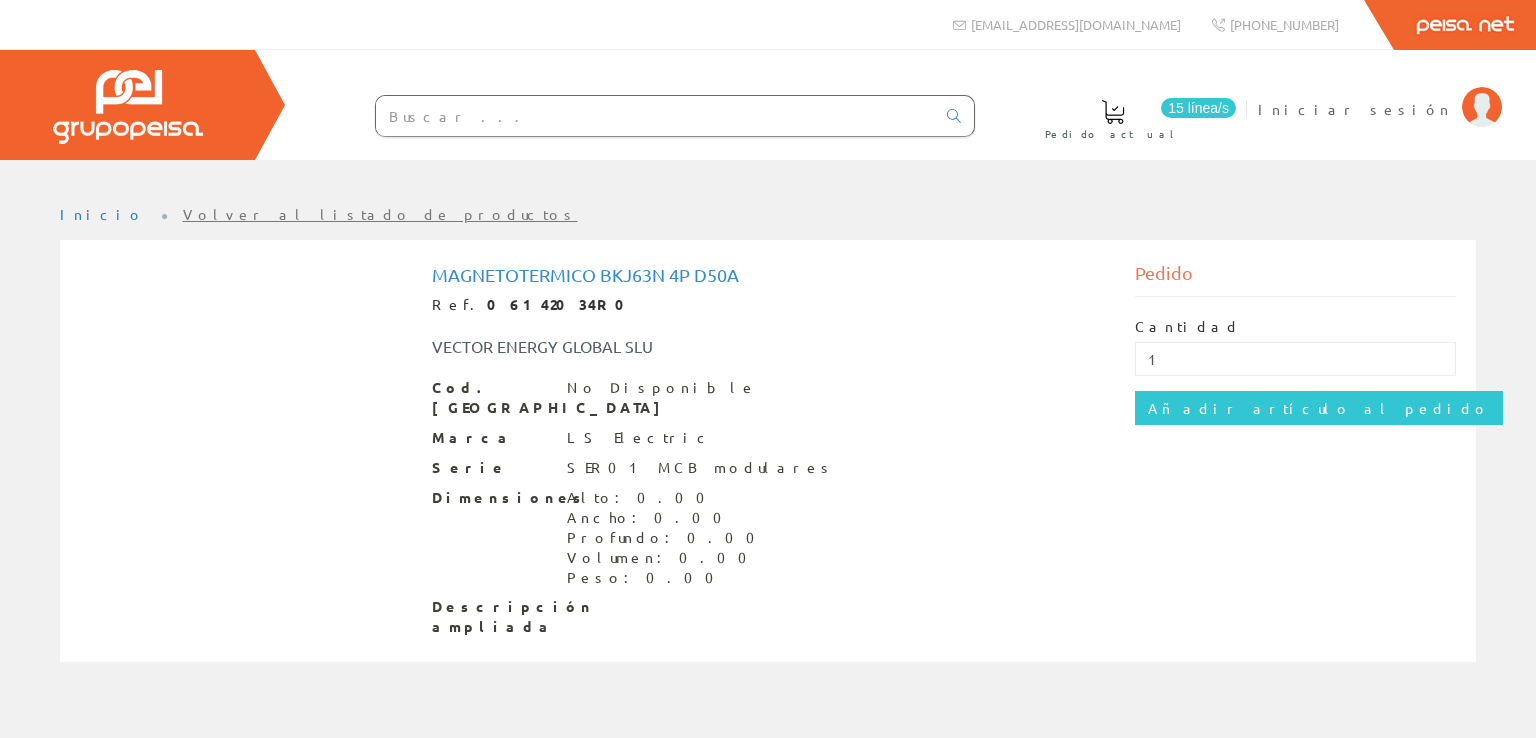 scroll, scrollTop: 0, scrollLeft: 0, axis: both 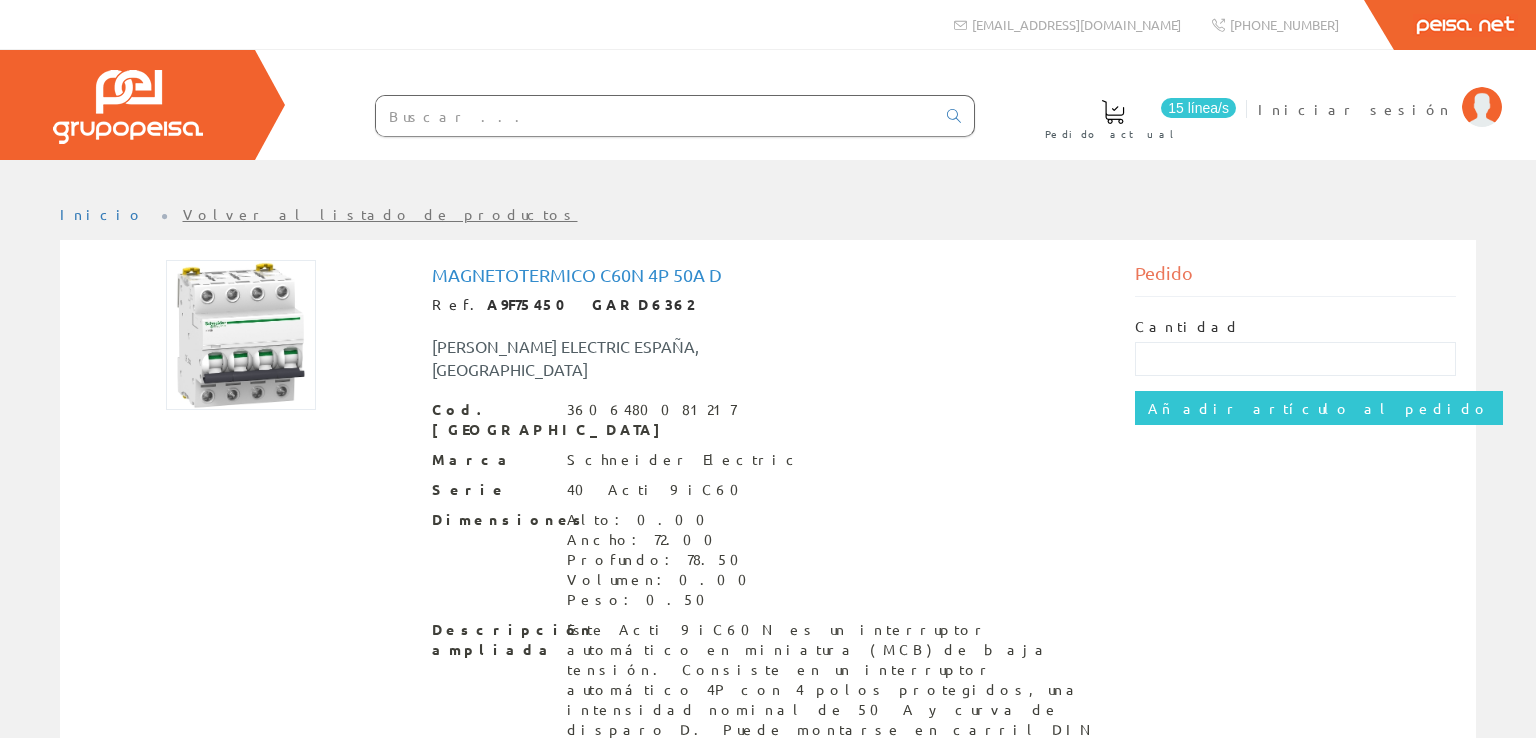 click on "Cantidad" at bounding box center (1296, 346) 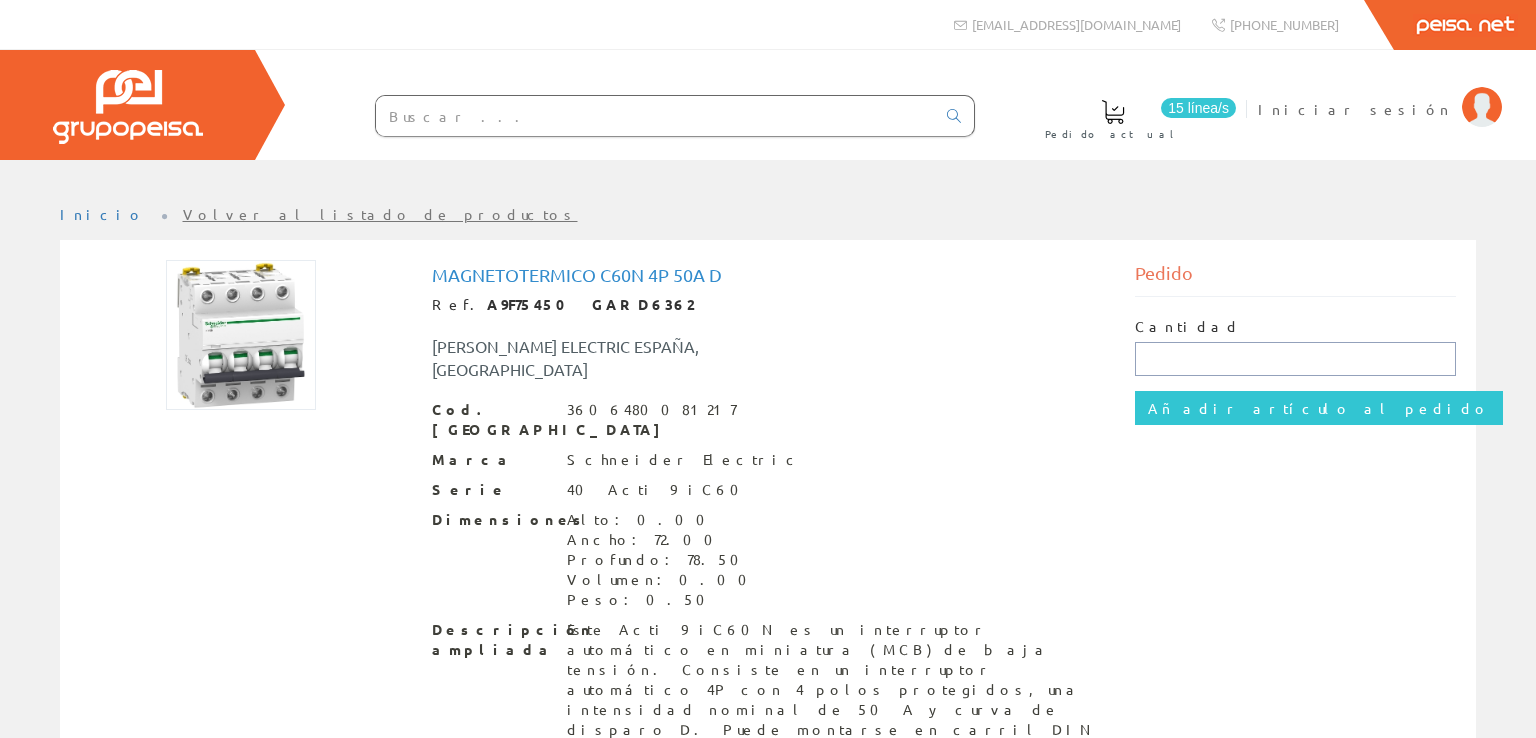 click at bounding box center (1296, 359) 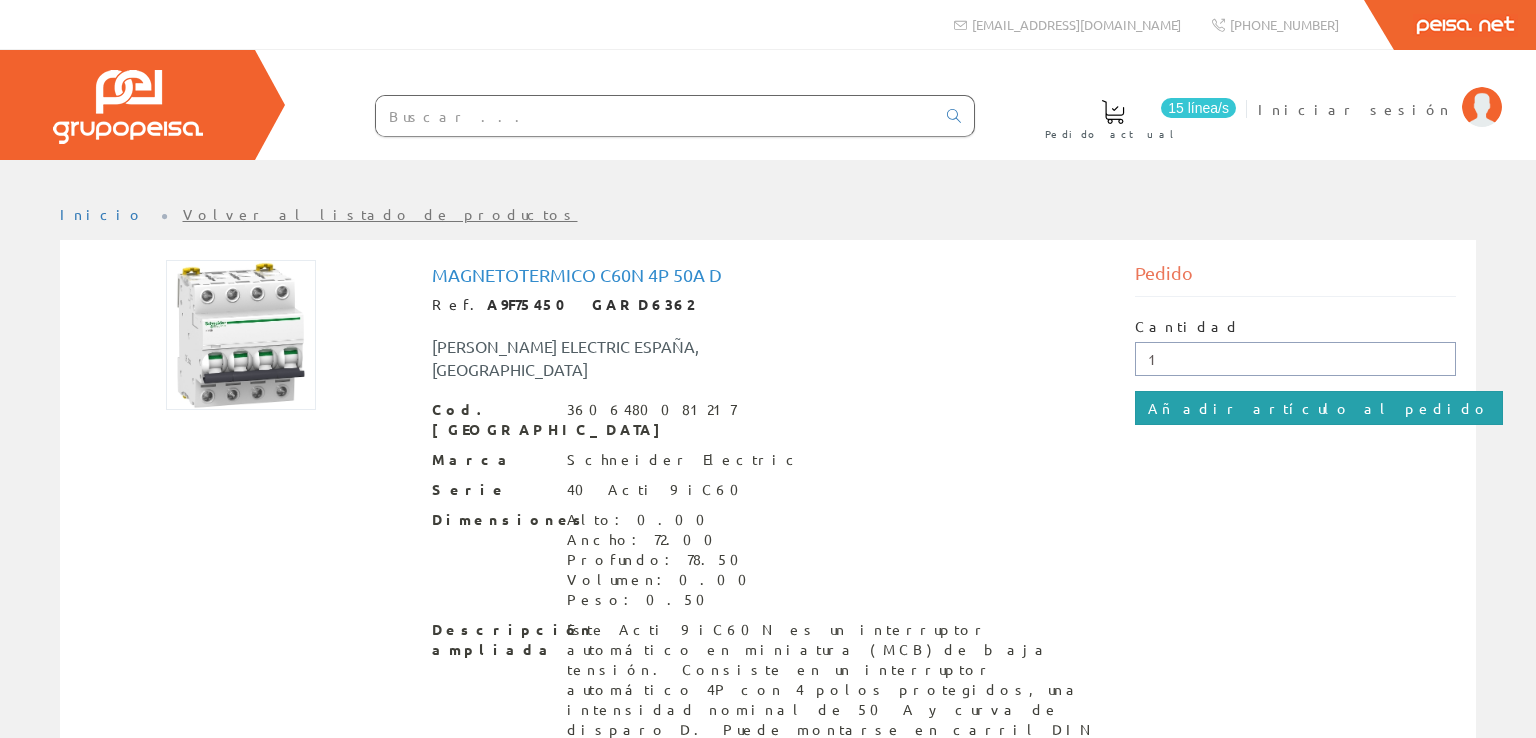 type on "1" 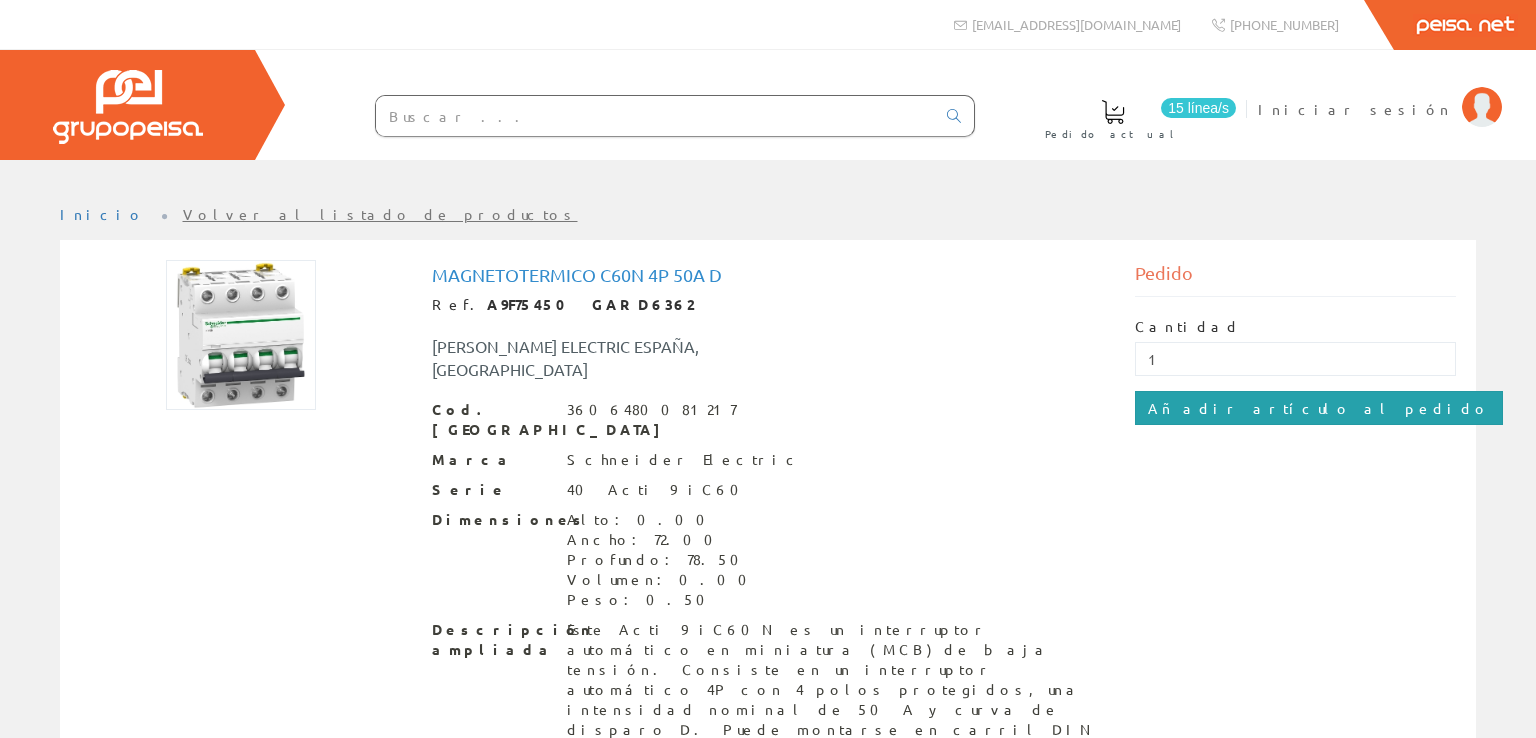 click on "Añadir artículo al pedido" at bounding box center (1319, 408) 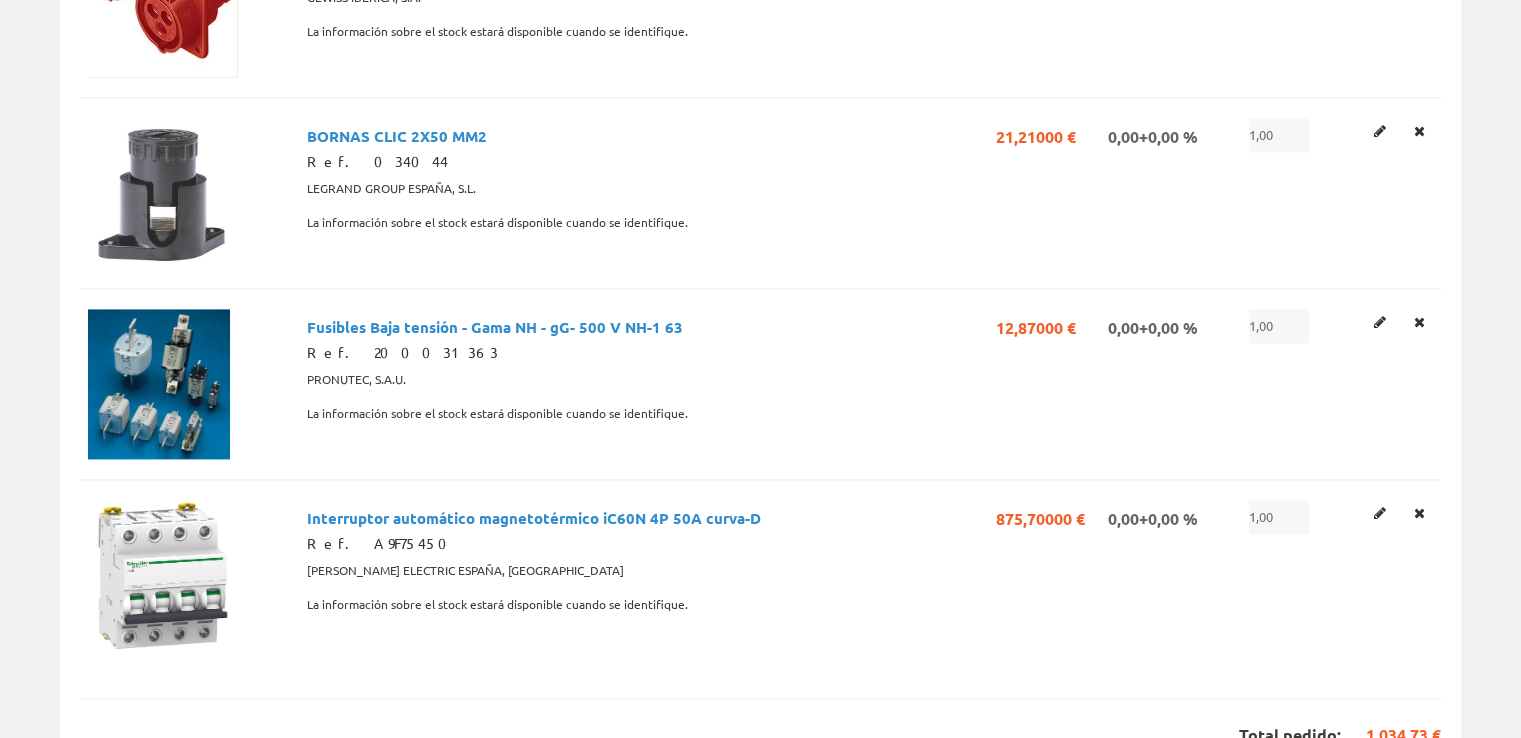 scroll, scrollTop: 3000, scrollLeft: 0, axis: vertical 